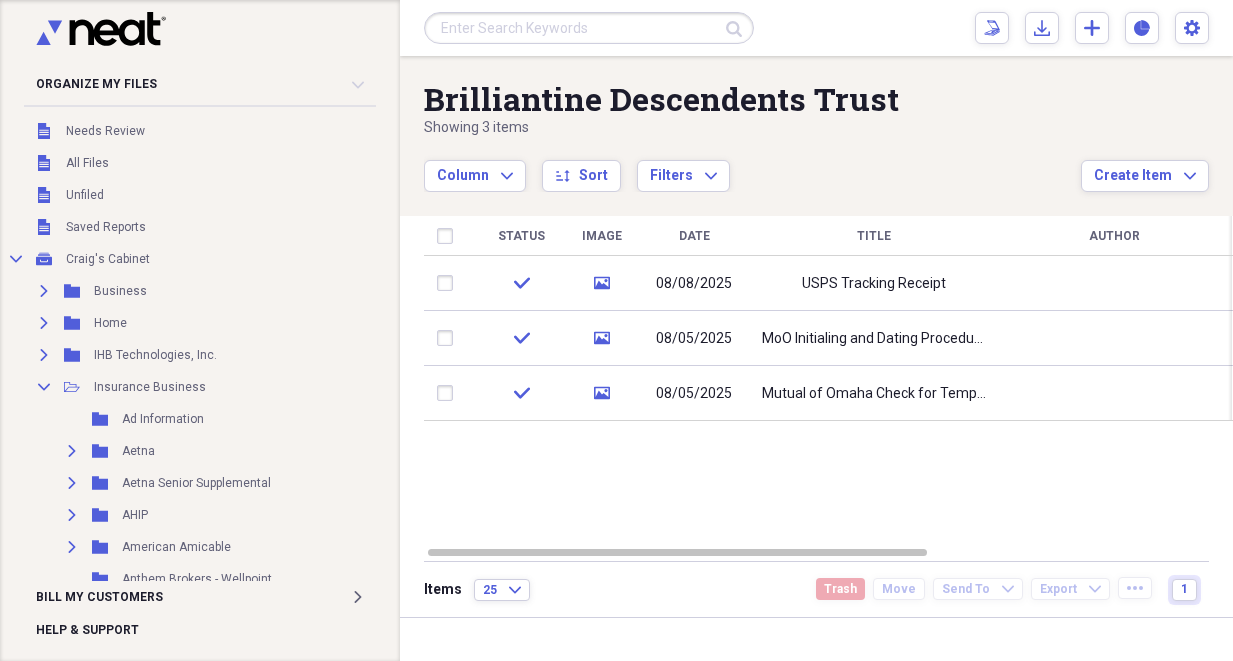 scroll, scrollTop: 0, scrollLeft: 0, axis: both 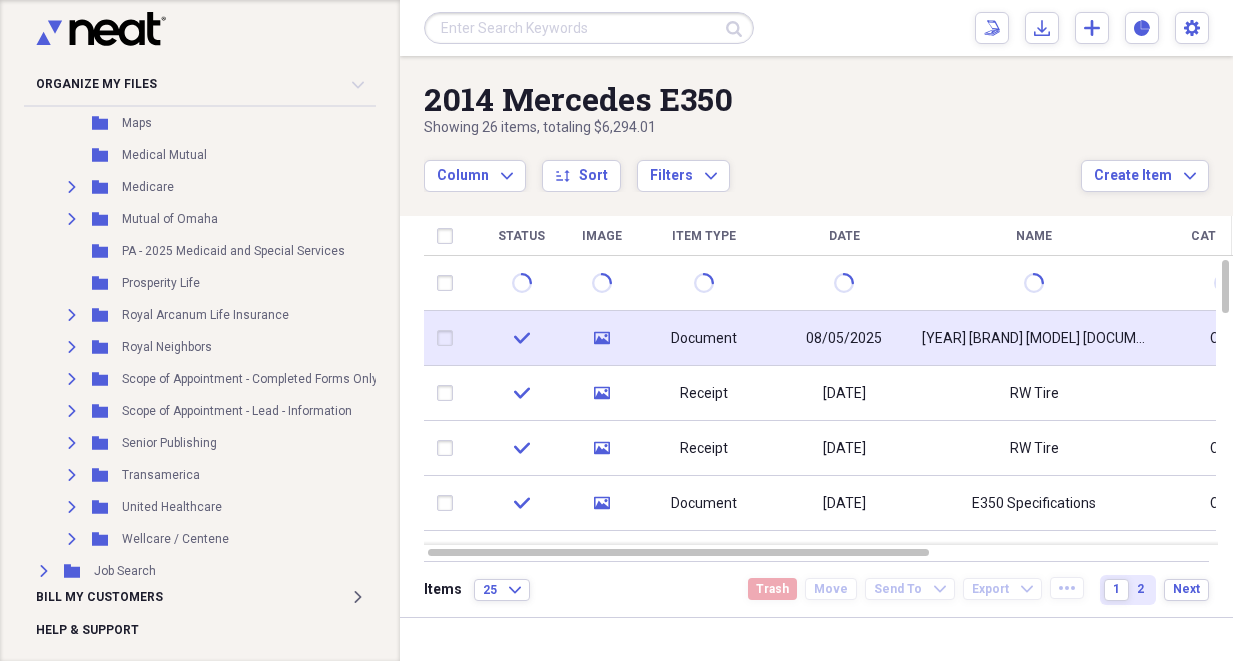 click on "Document" at bounding box center (704, 338) 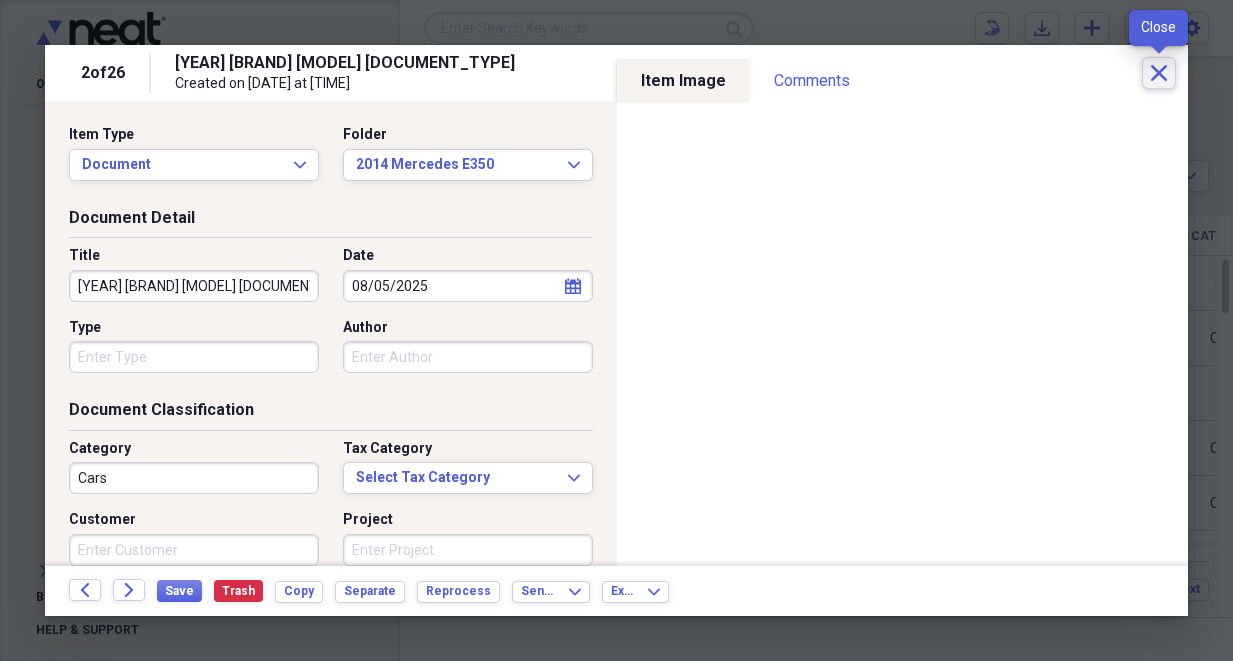 click on "Close" 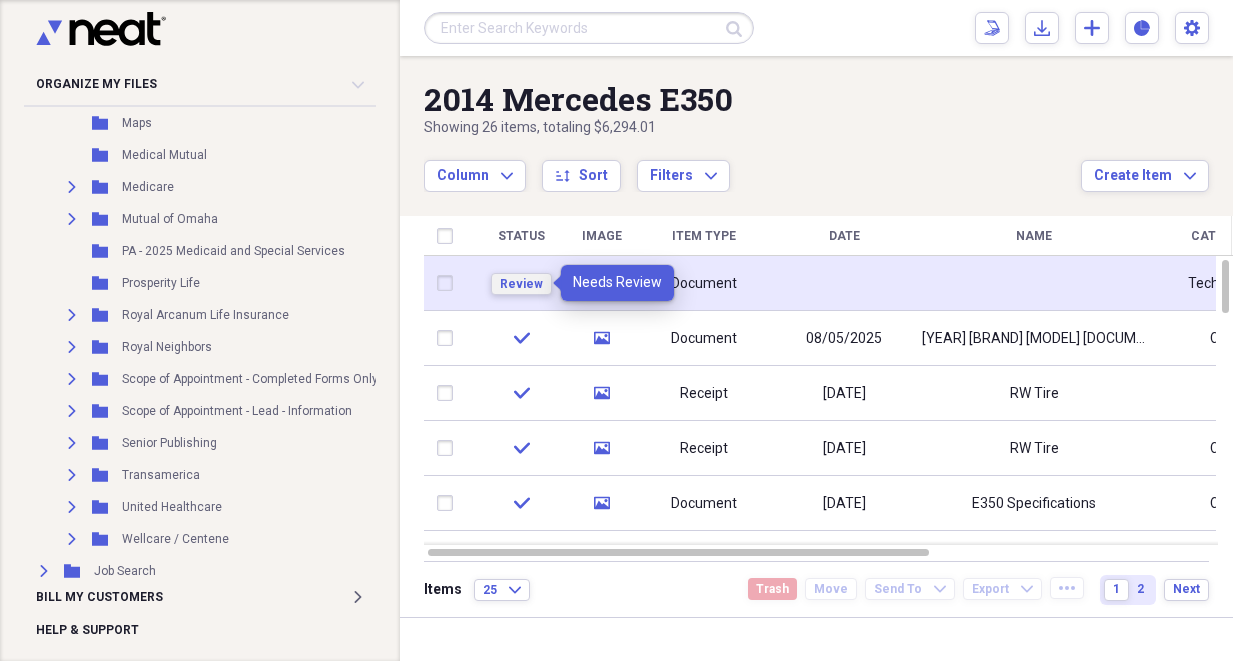 click on "Review" at bounding box center (521, 284) 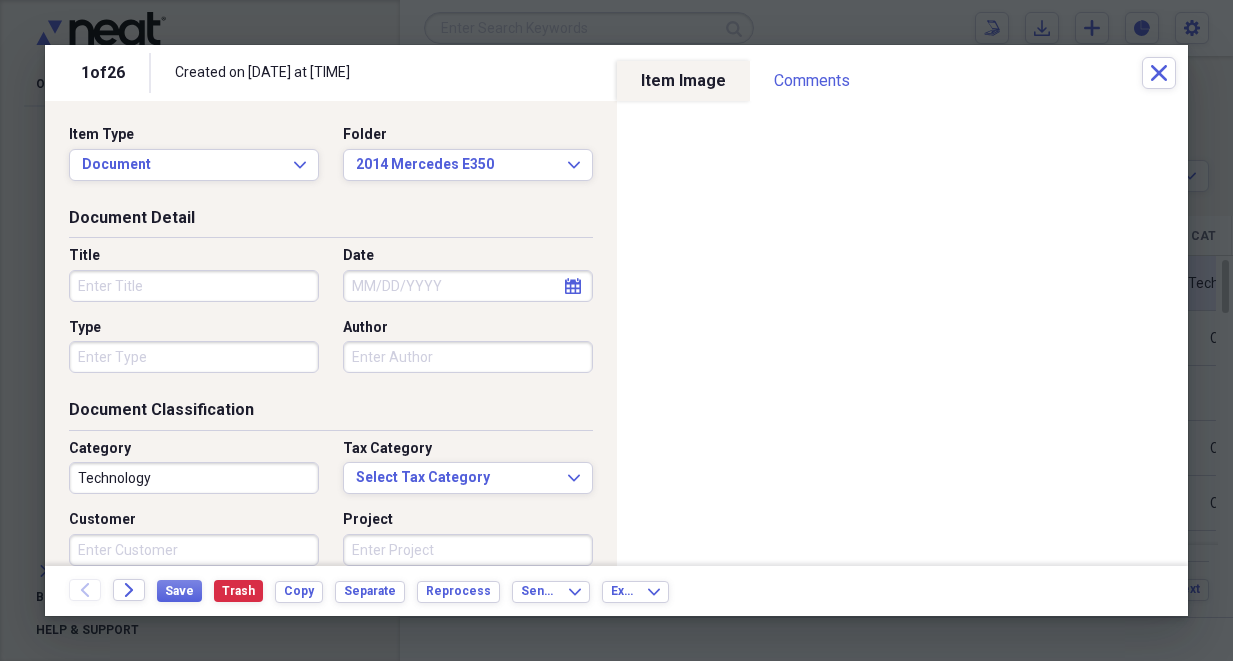 click on "Title" at bounding box center (194, 286) 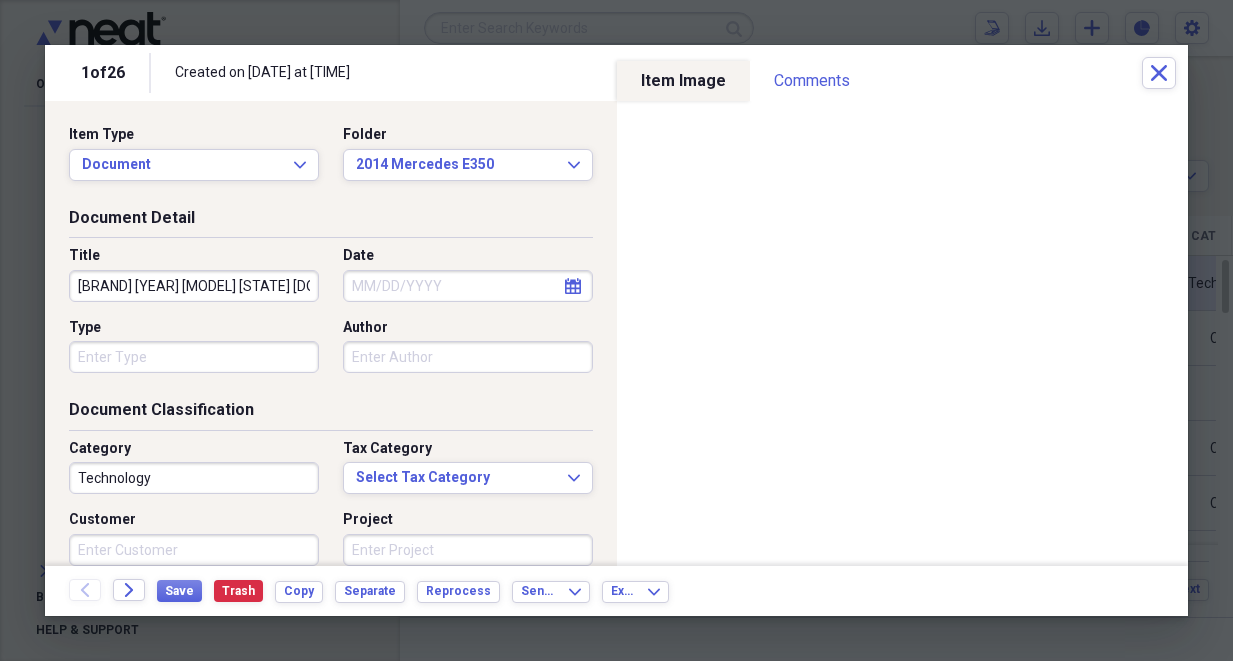type on "[BRAND] [YEAR] [MODEL] [STATE] [DOCUMENT_TYPE]" 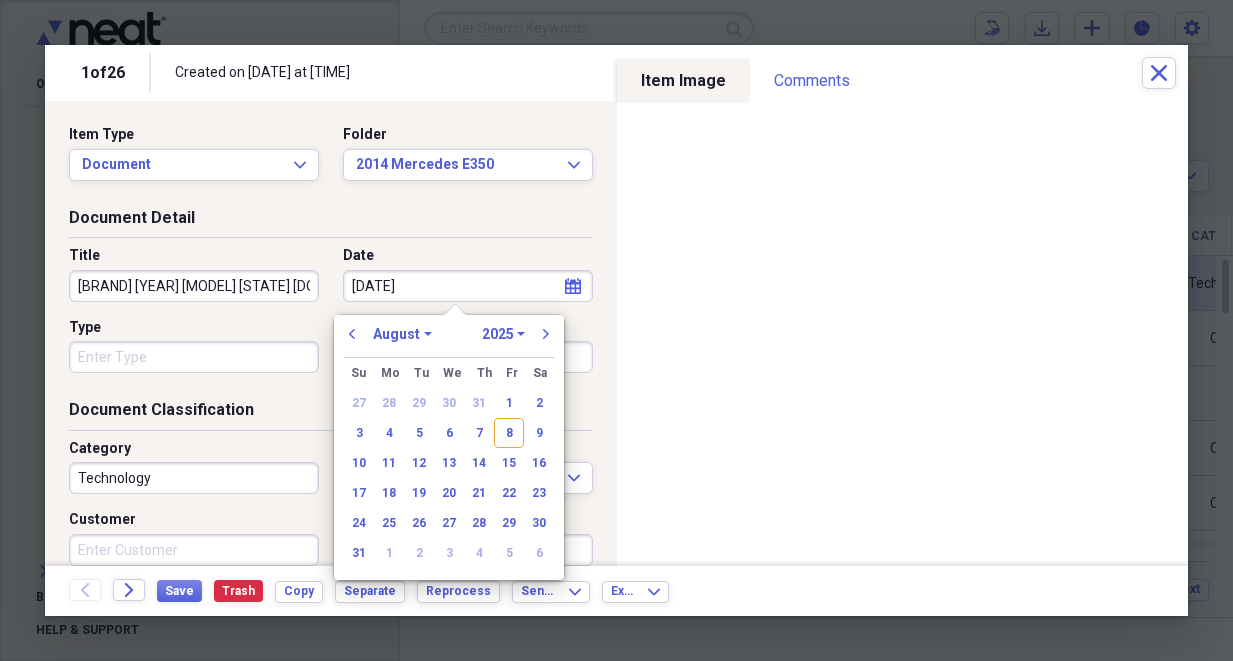 type on "[DATE]" 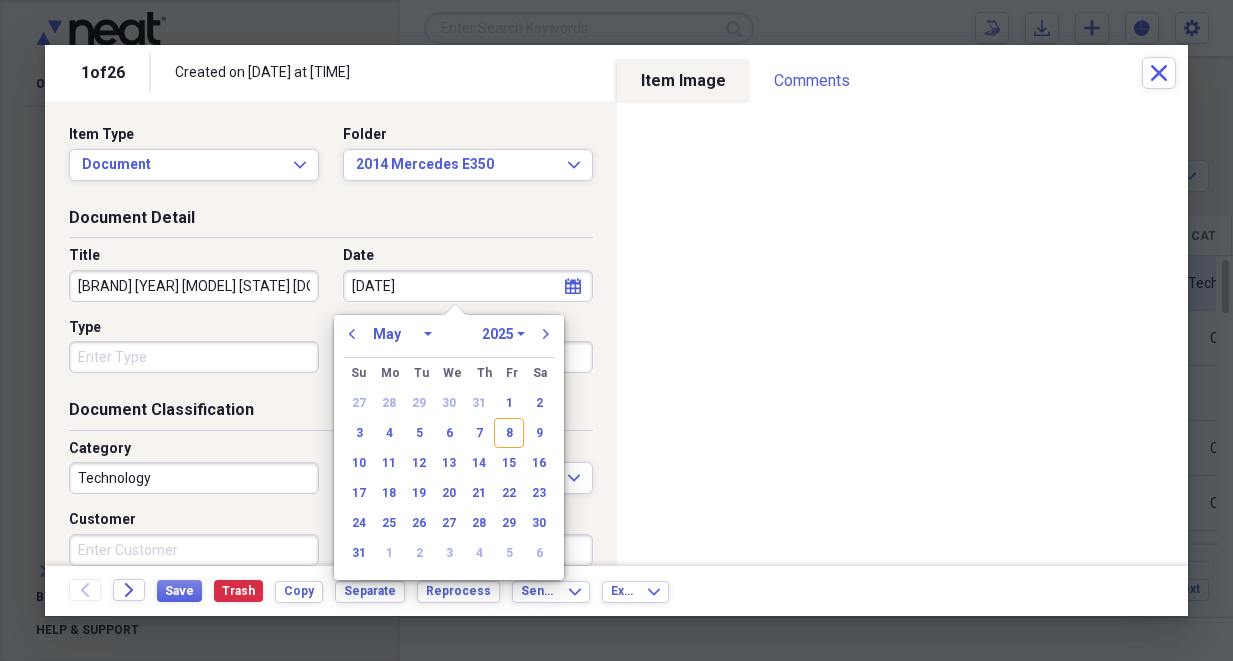 select on "2020" 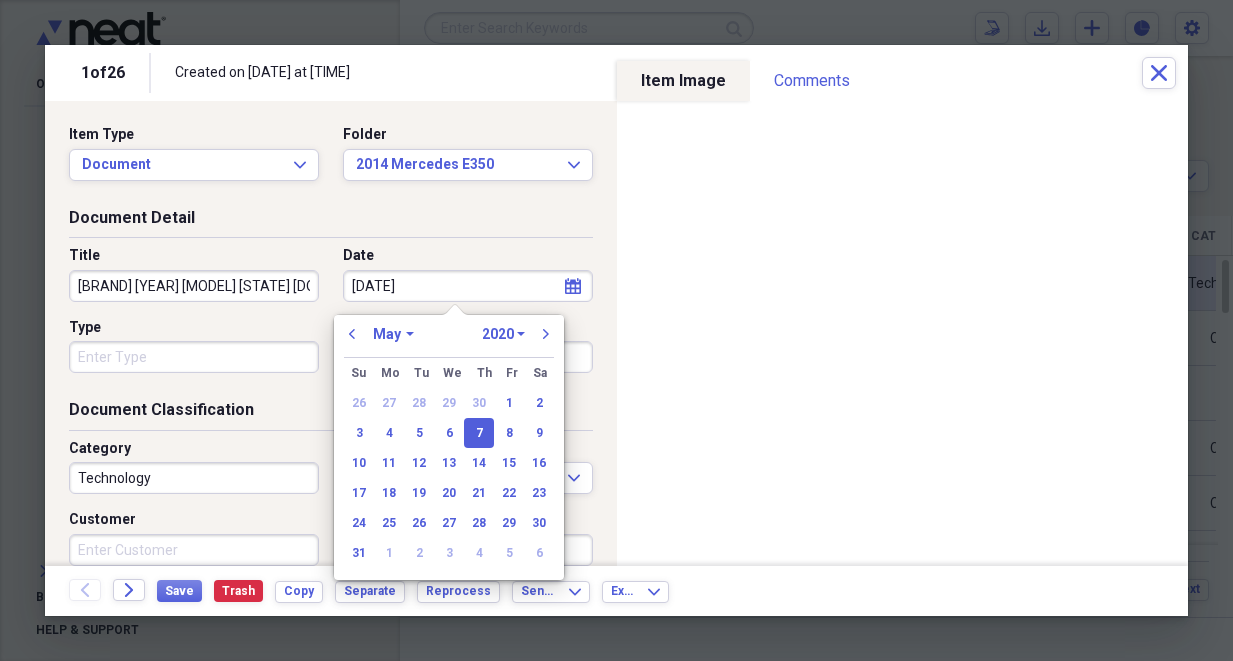 type on "[DATE]" 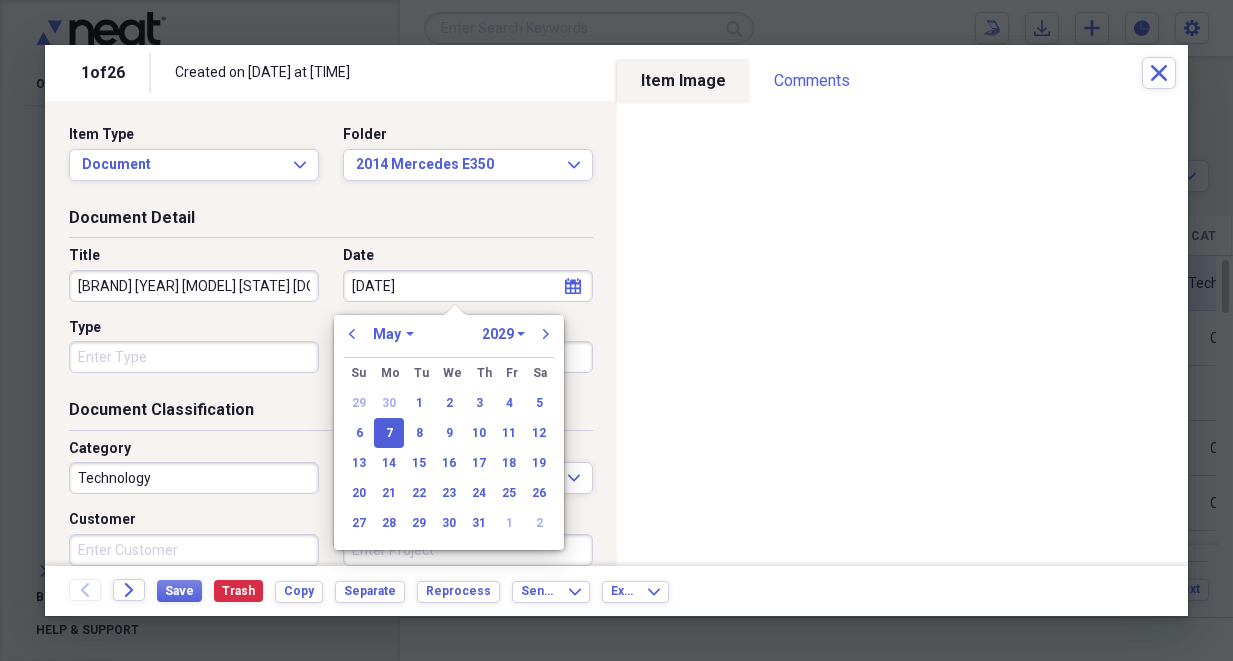 type on "[DATE]" 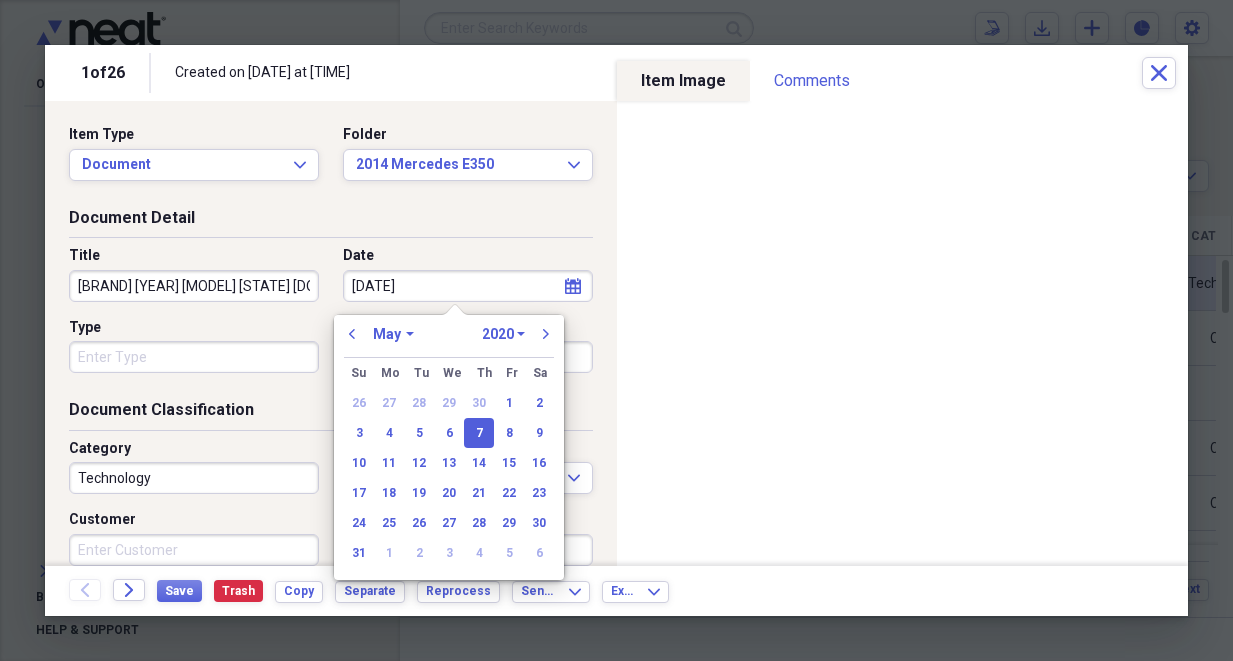 type on "[DATE]" 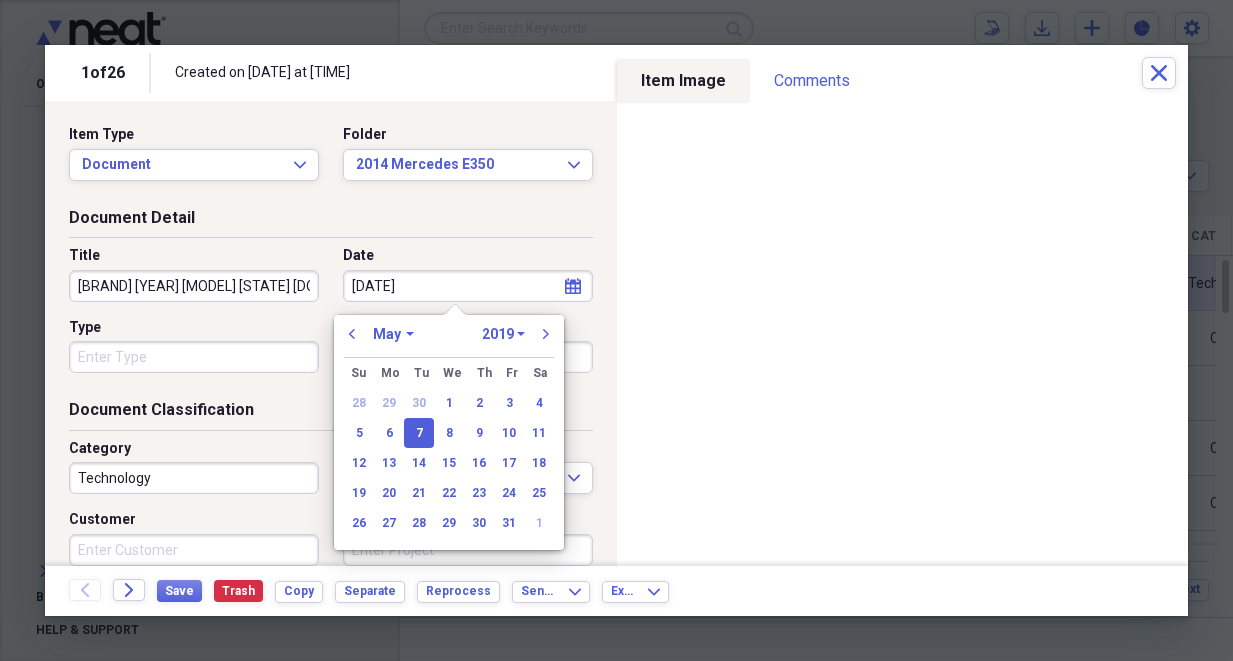 type on "[DATE]" 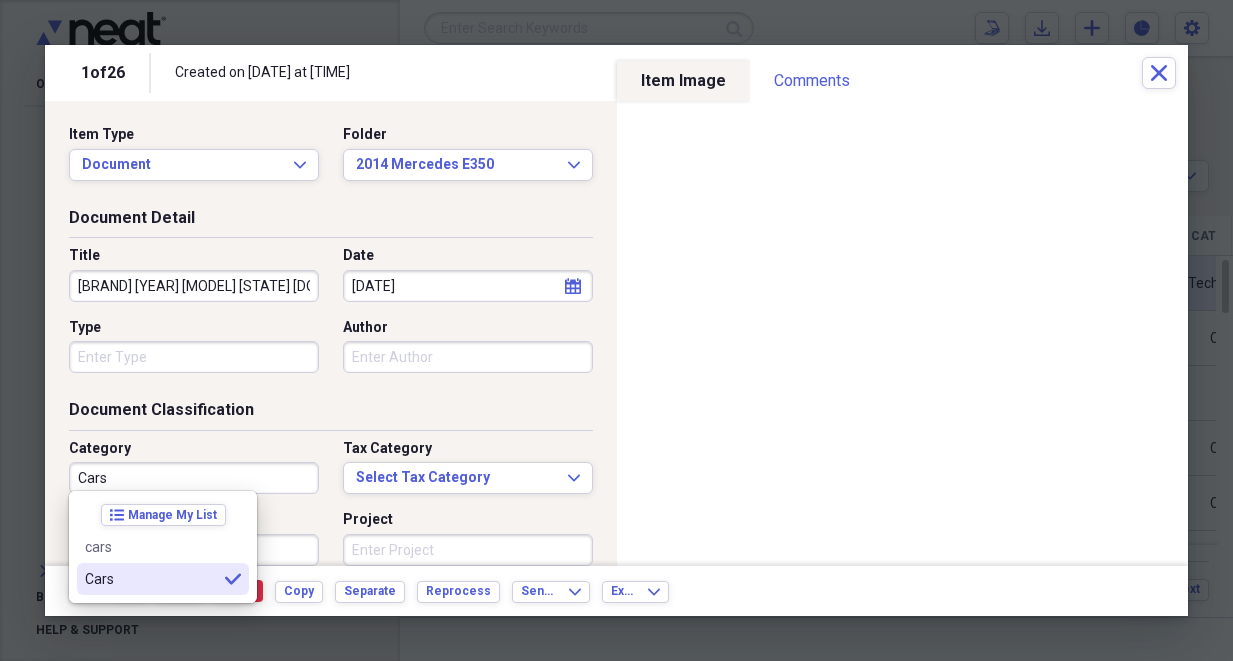 type on "Cars" 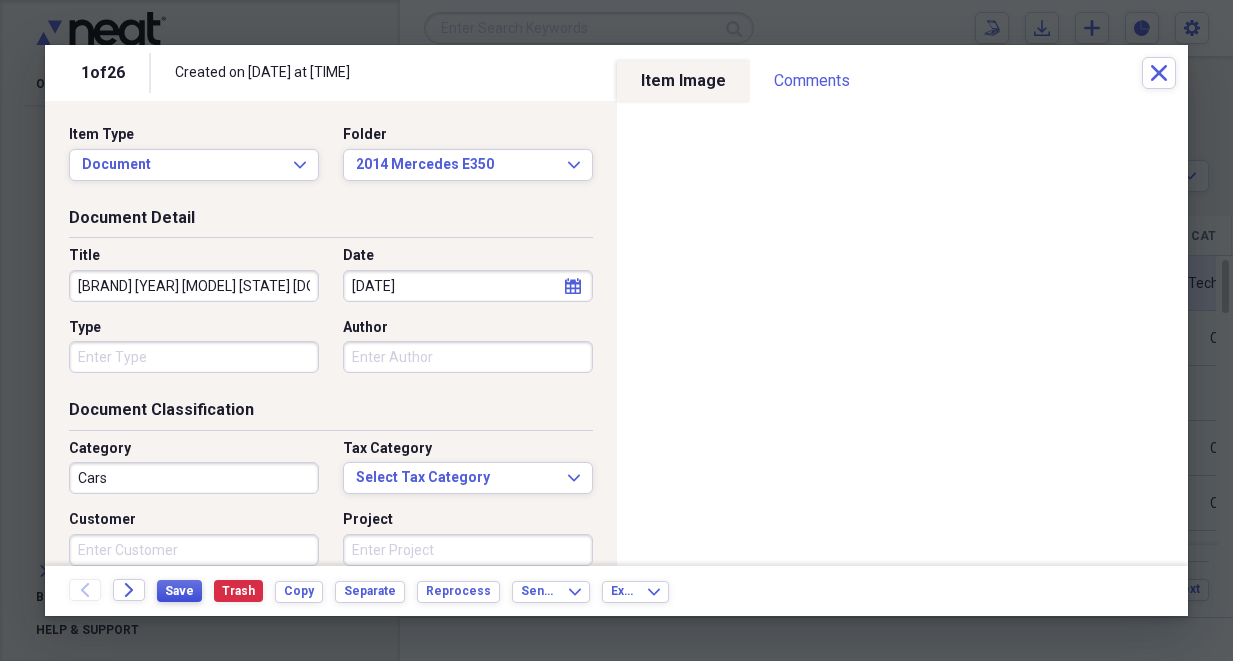 click on "Save" at bounding box center (179, 591) 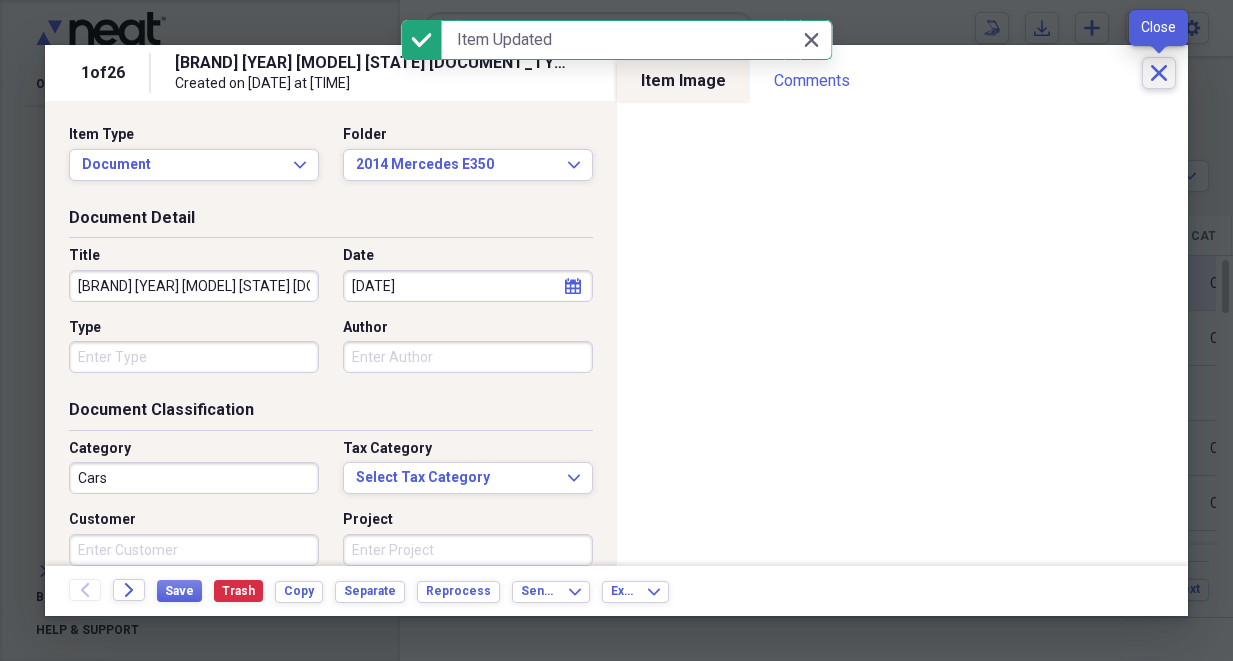click 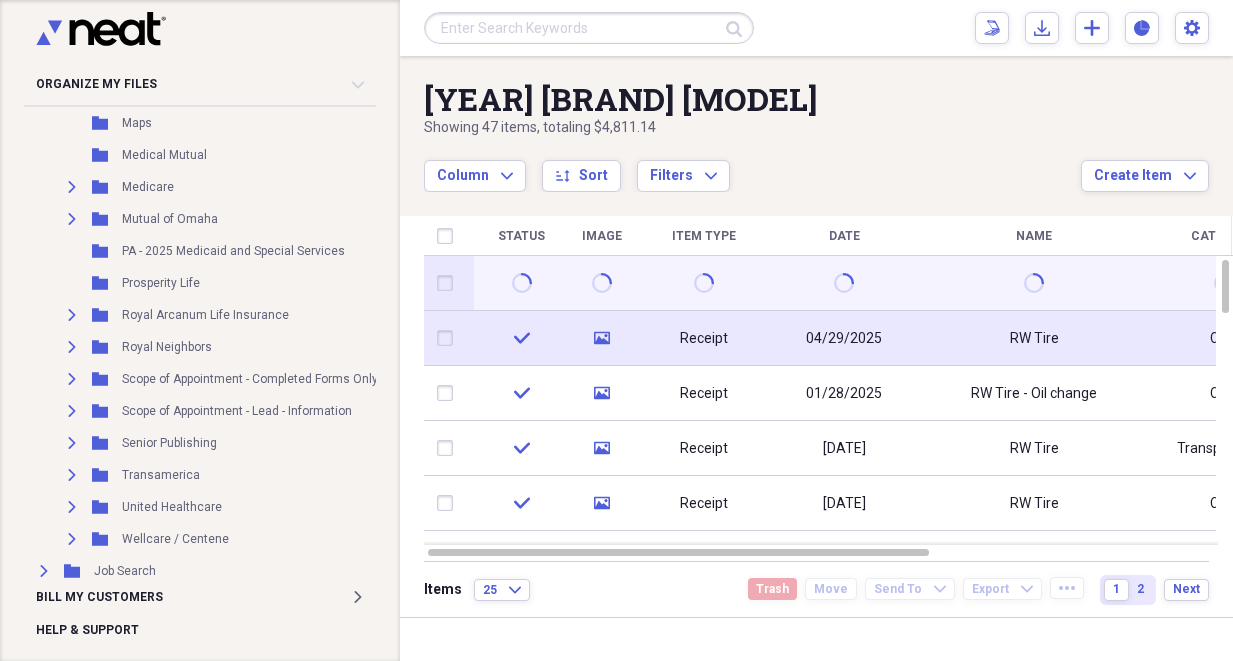 click on "04/29/2025" at bounding box center [844, 338] 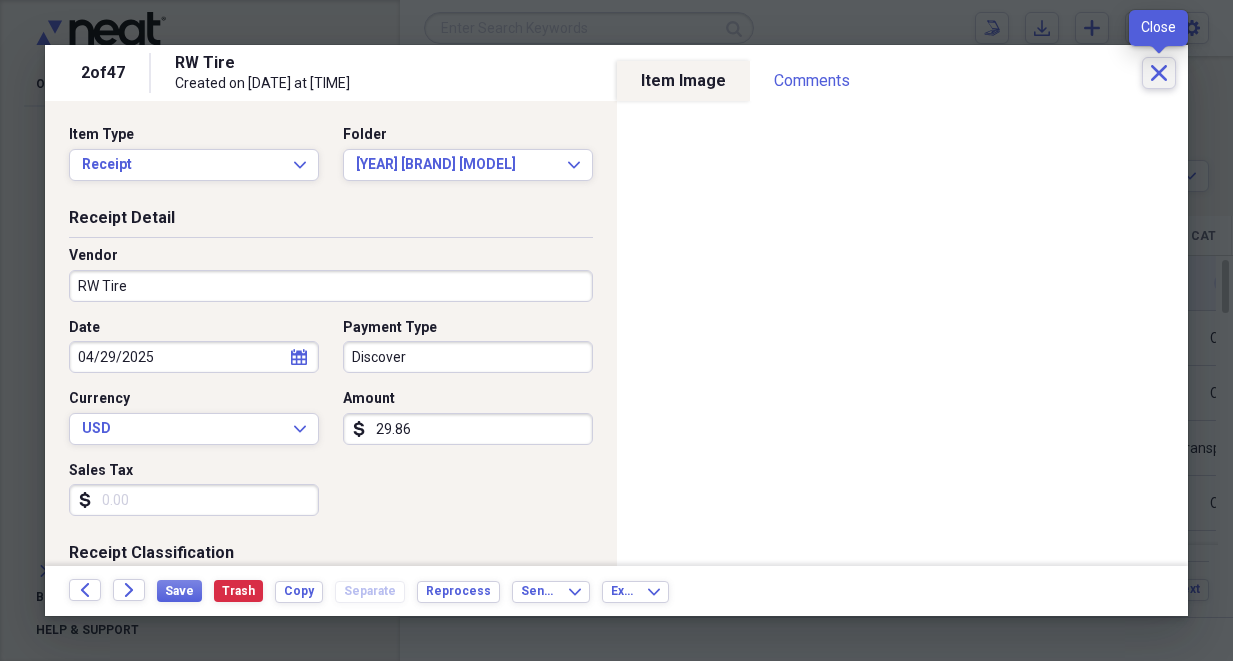 click 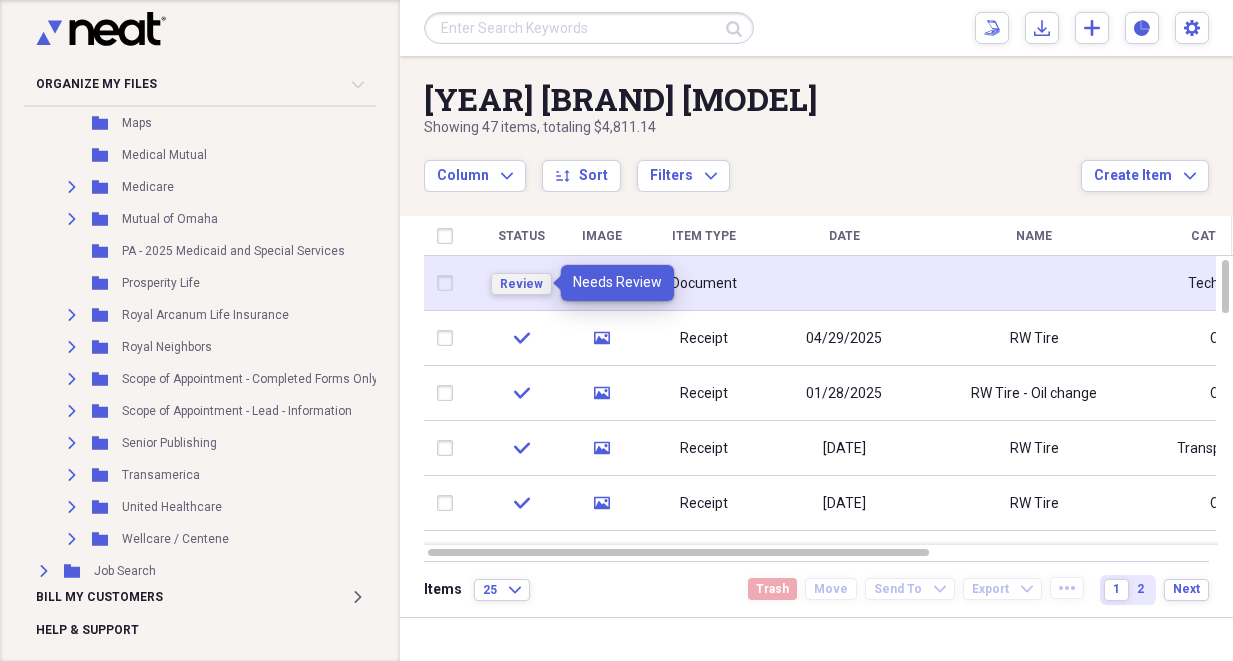 click on "Review" at bounding box center (521, 284) 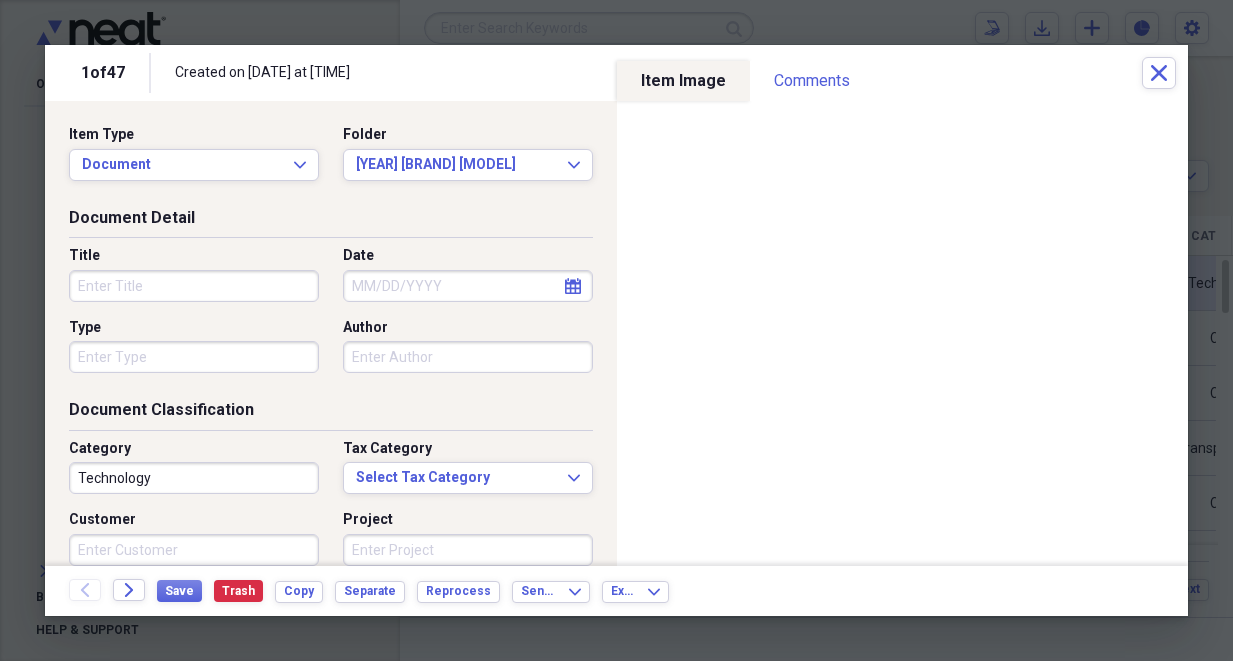 click on "Title" at bounding box center (194, 286) 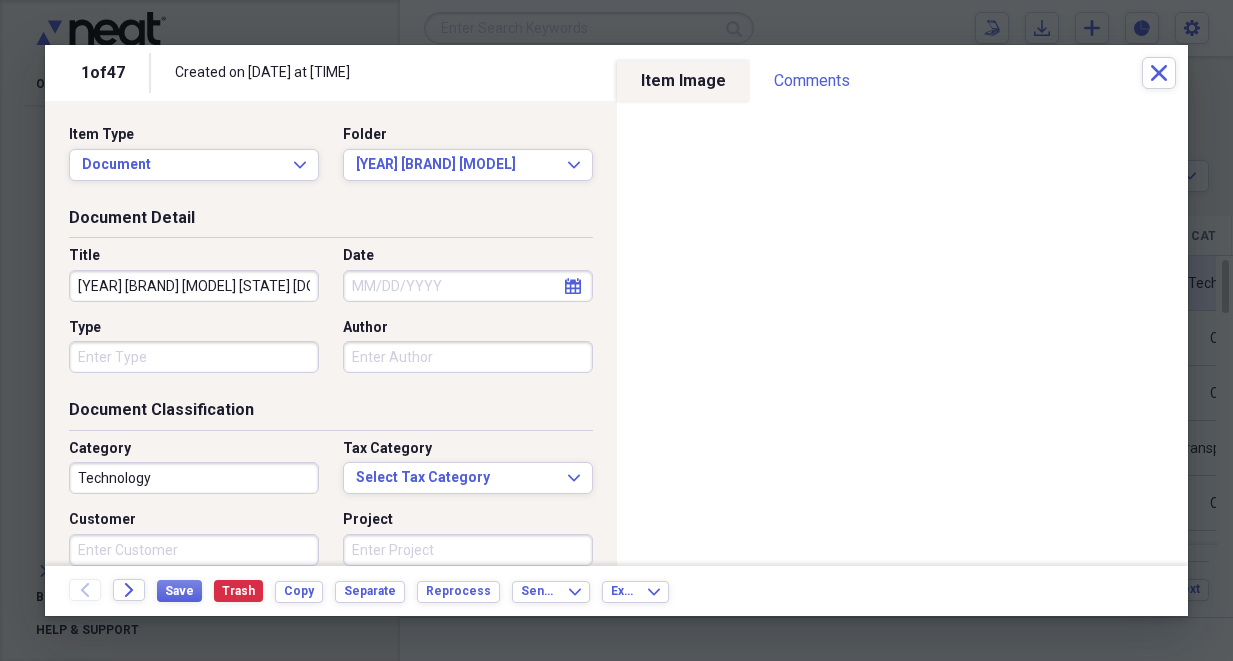 type on "[YEAR] [BRAND] [MODEL] [STATE] [DOCUMENT_TYPE]" 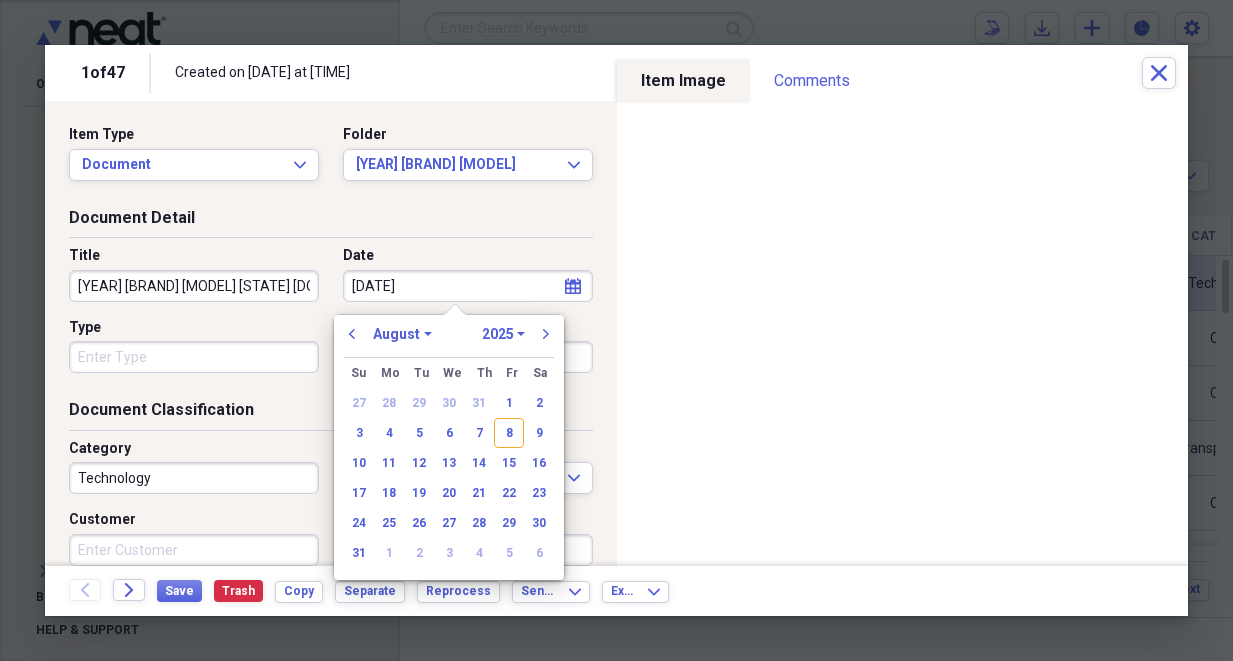 type on "[DATE]" 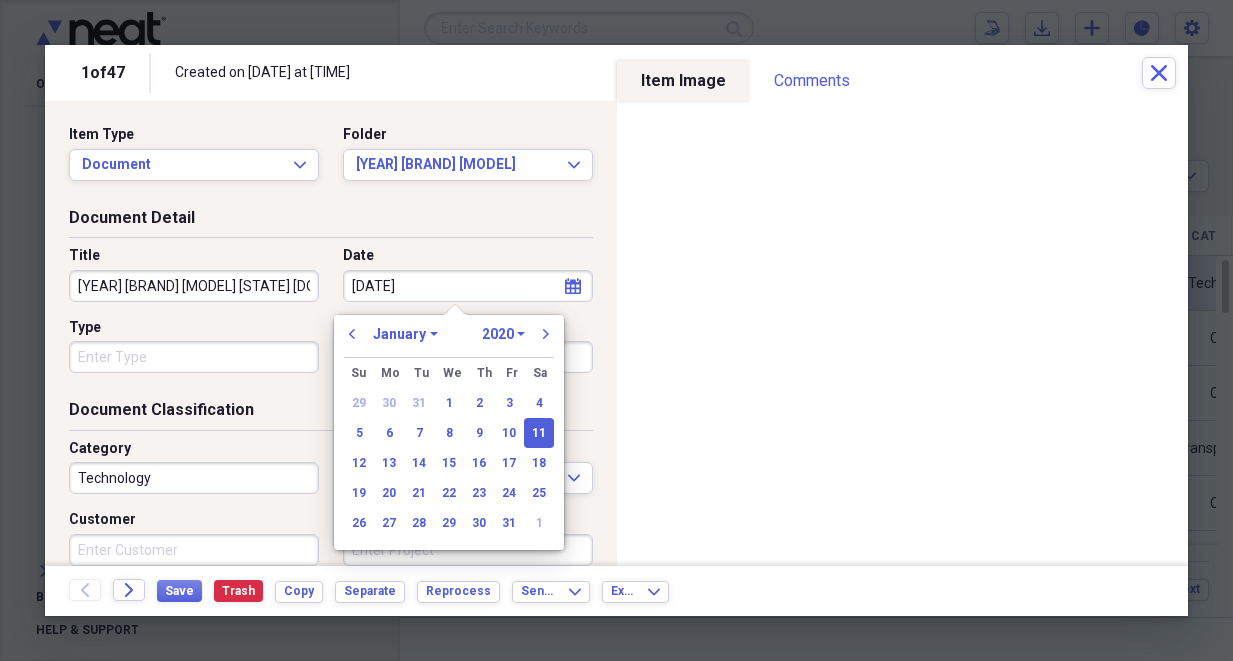type on "[DATE]" 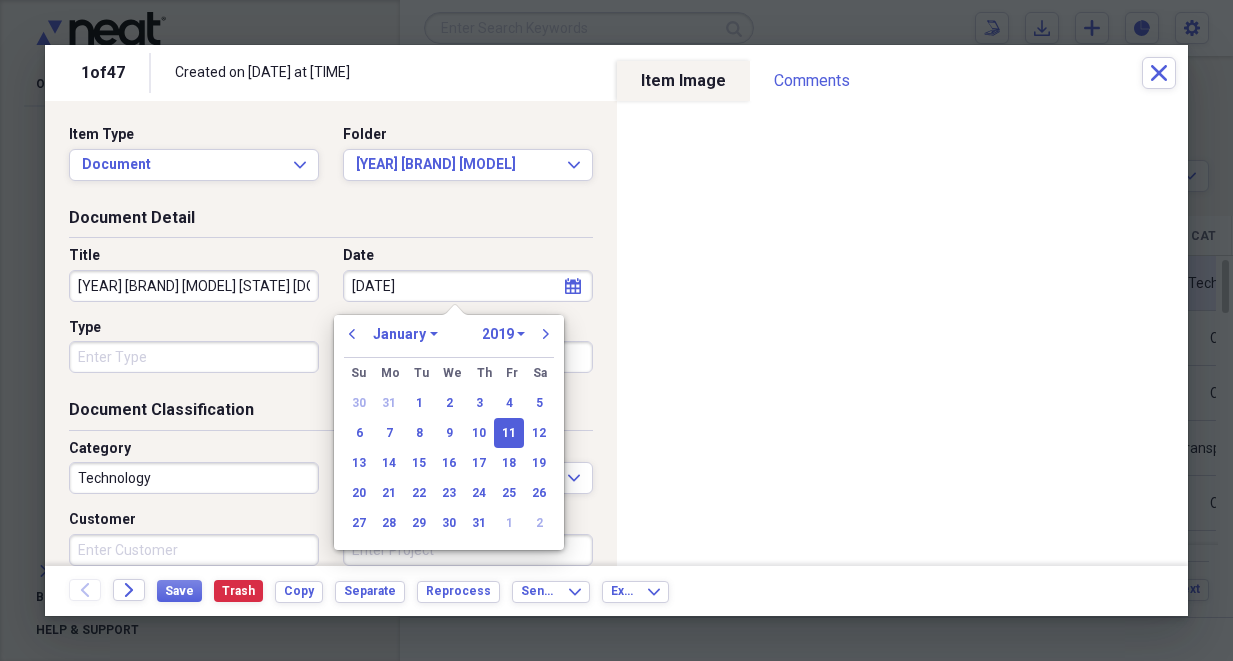 type on "01/11/2019" 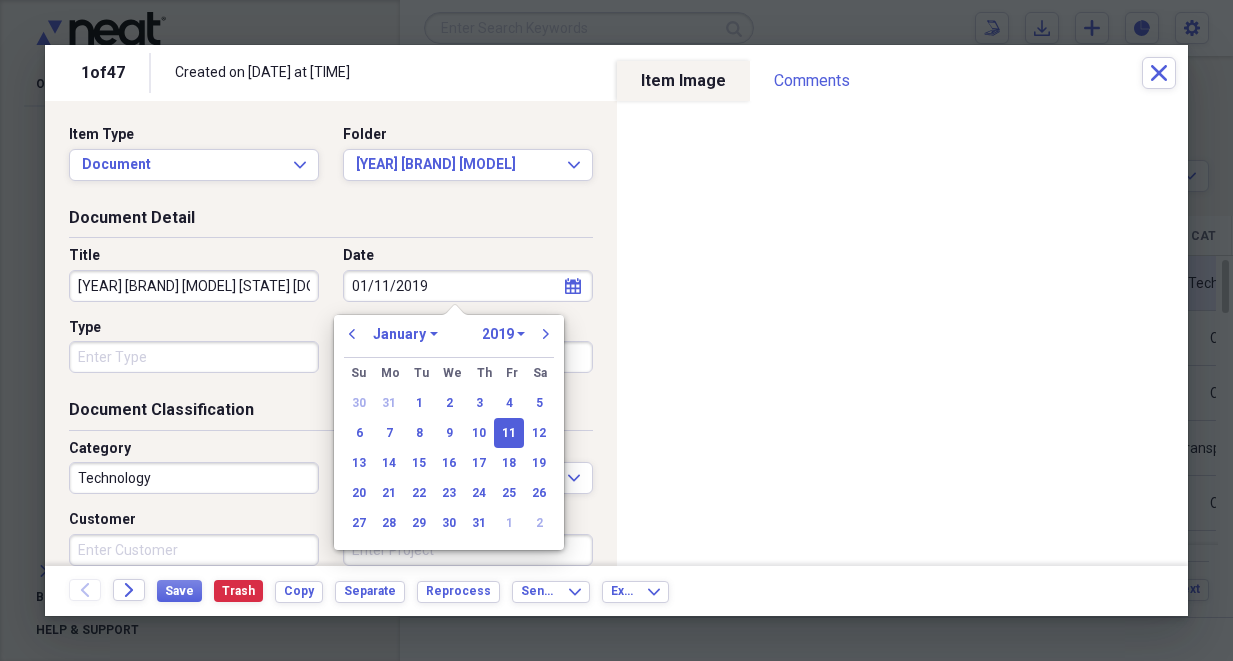 click on "Technology" at bounding box center [194, 478] 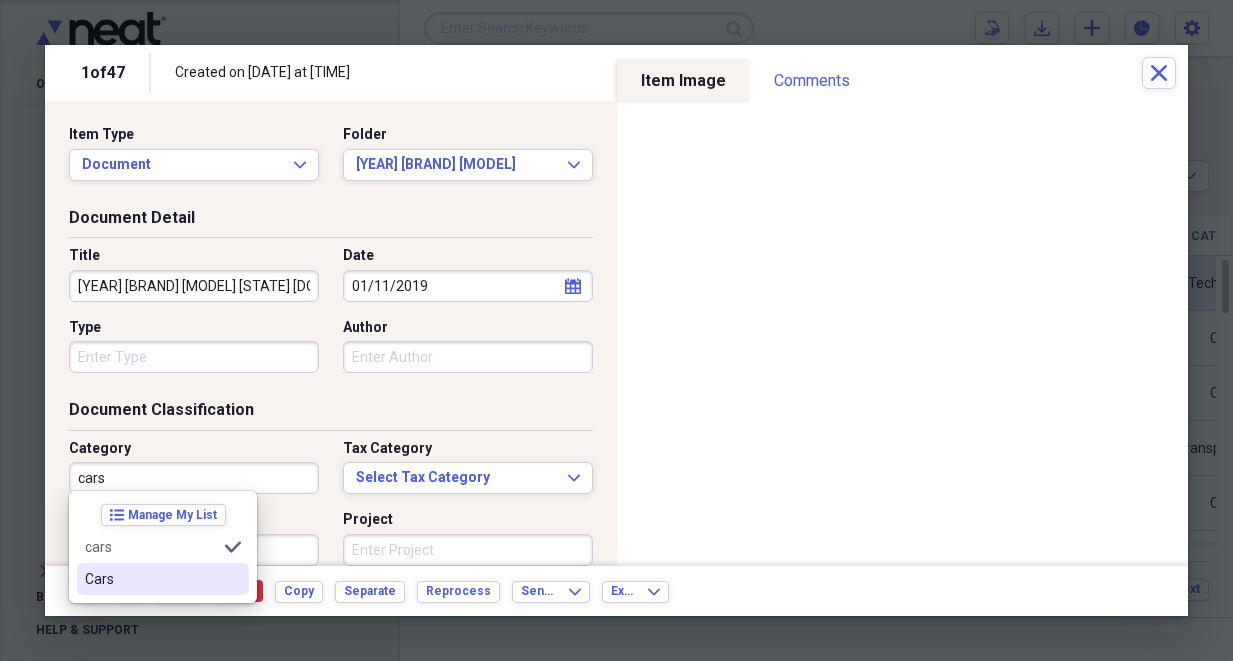 click on "Cars" at bounding box center [151, 579] 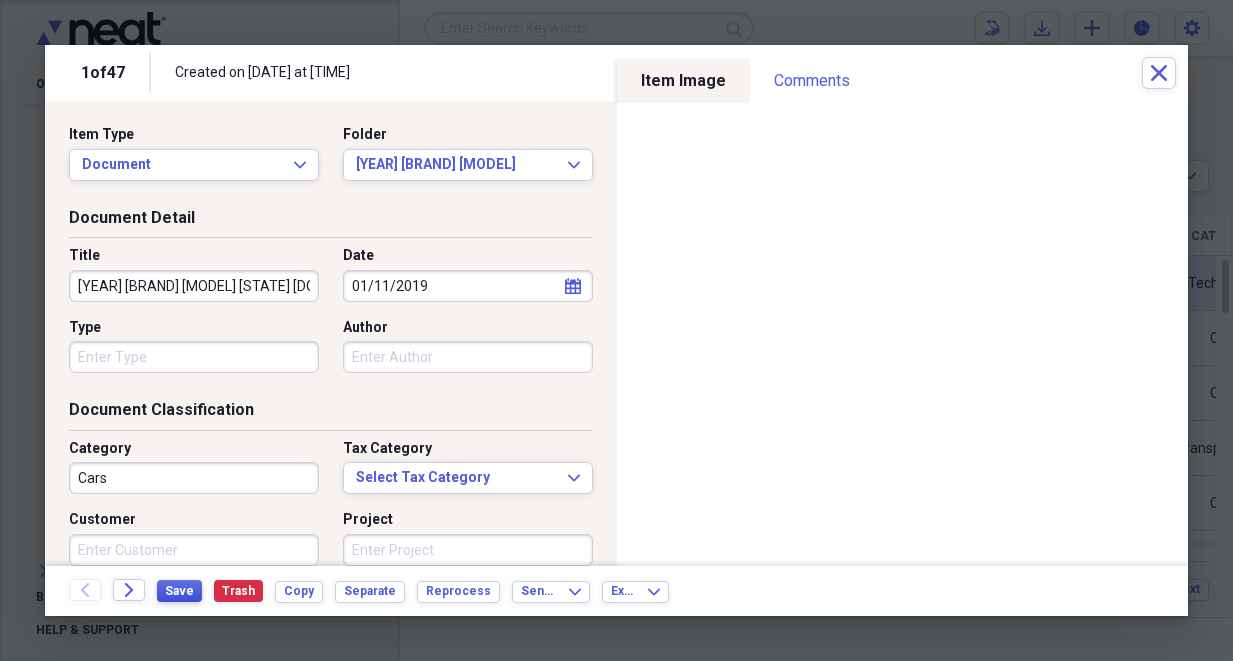 click on "Save" at bounding box center [179, 591] 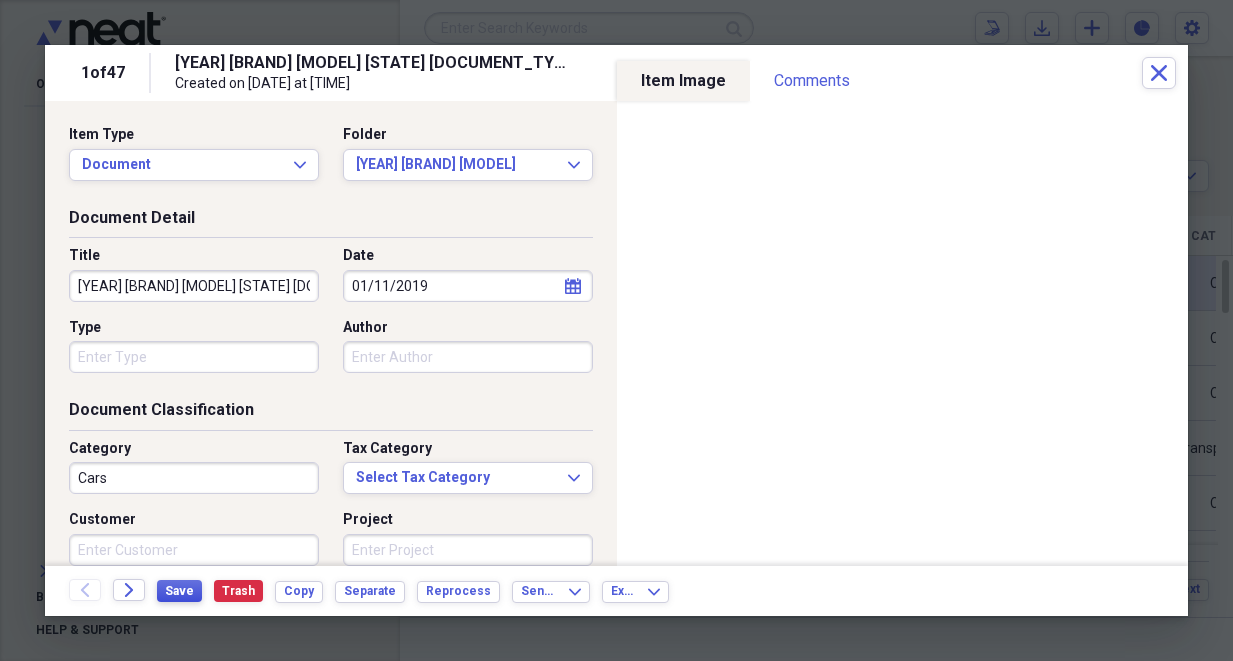 click on "Save" at bounding box center [179, 591] 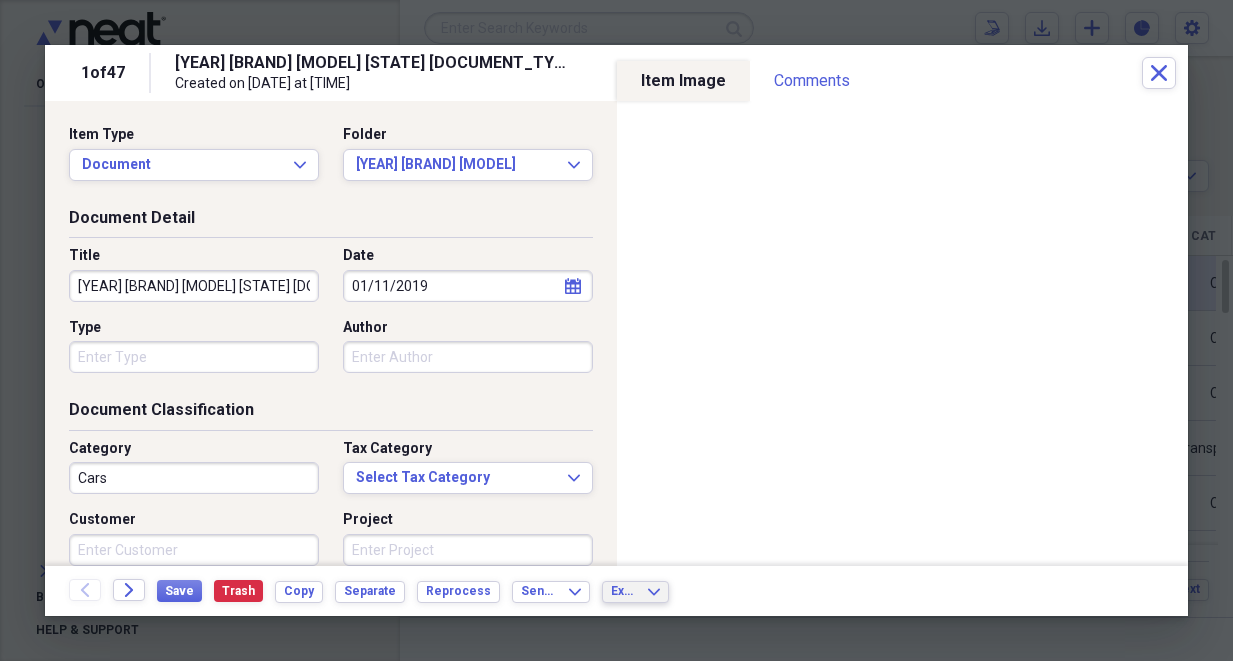 click on "Export Expand" at bounding box center (635, 592) 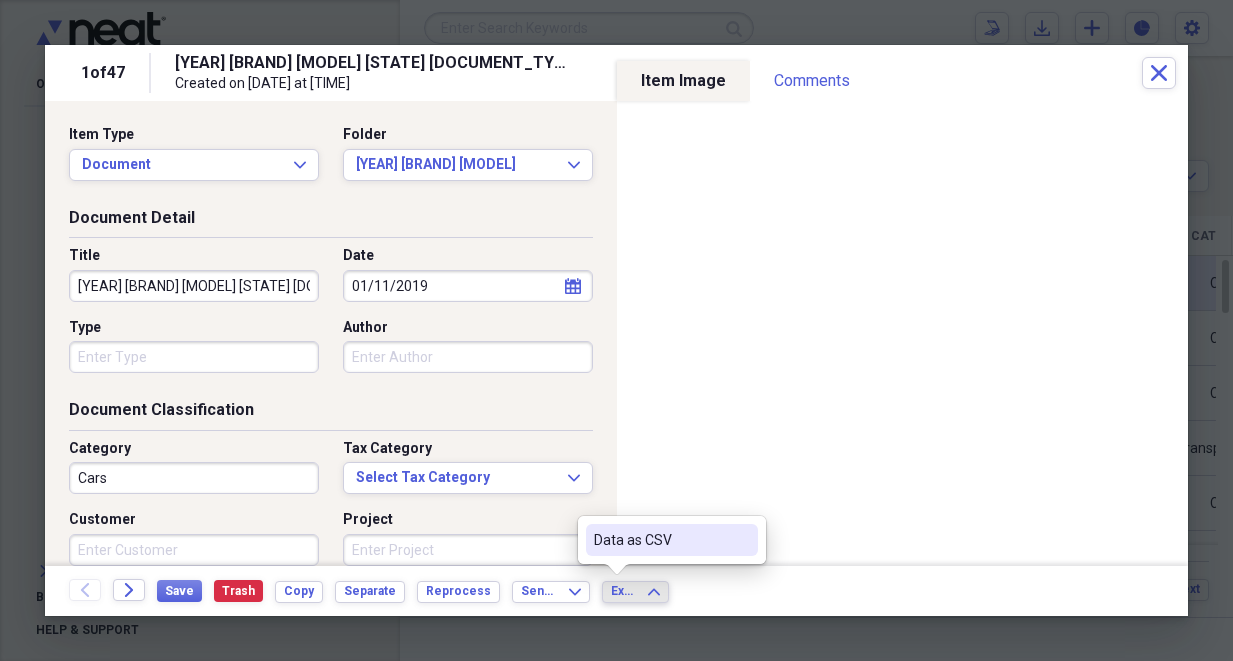 click on "Export Expand" at bounding box center (635, 592) 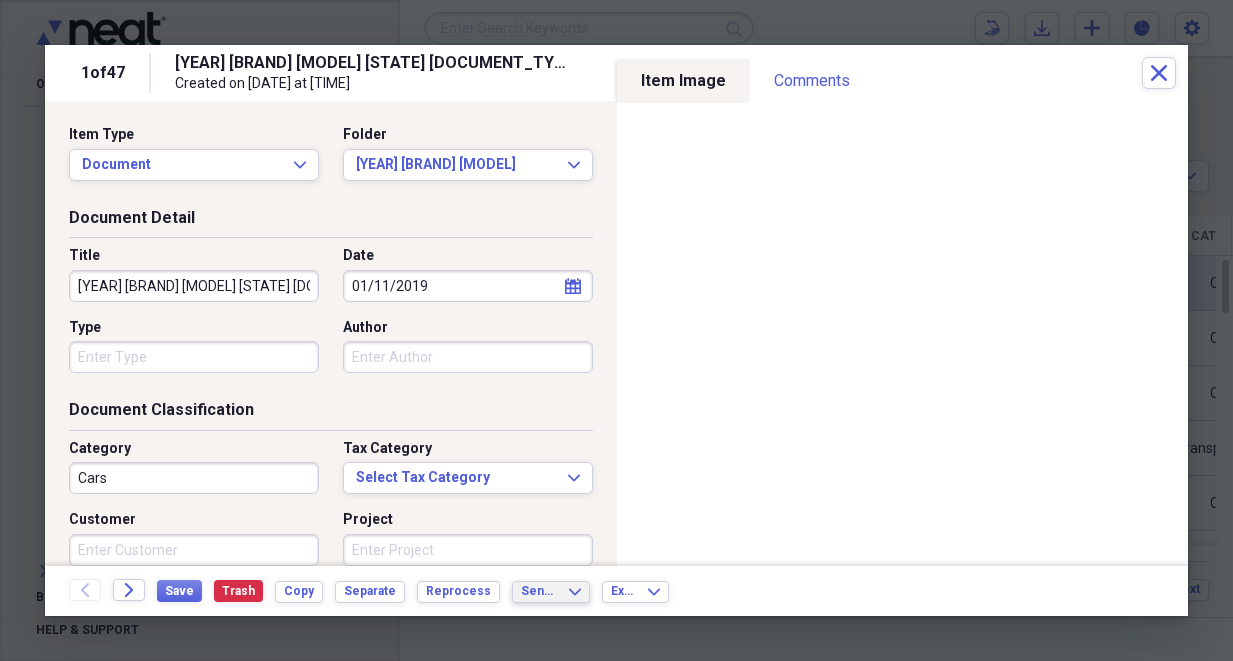 click on "Expand" 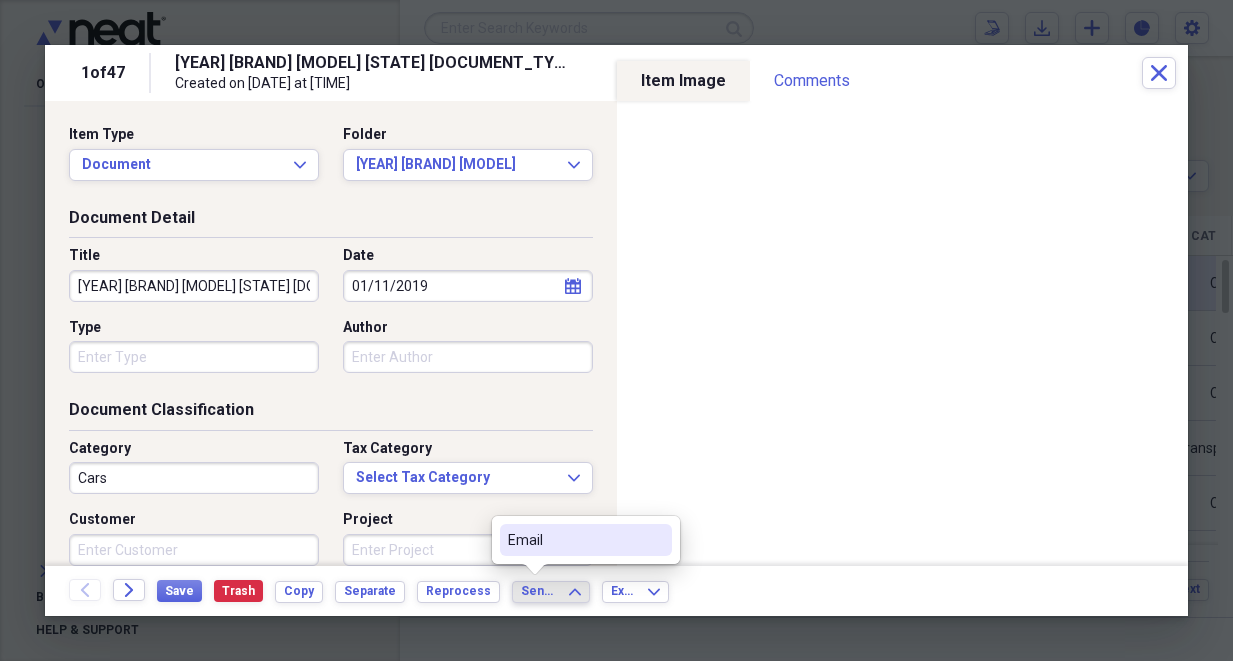 click on "Email" at bounding box center [574, 540] 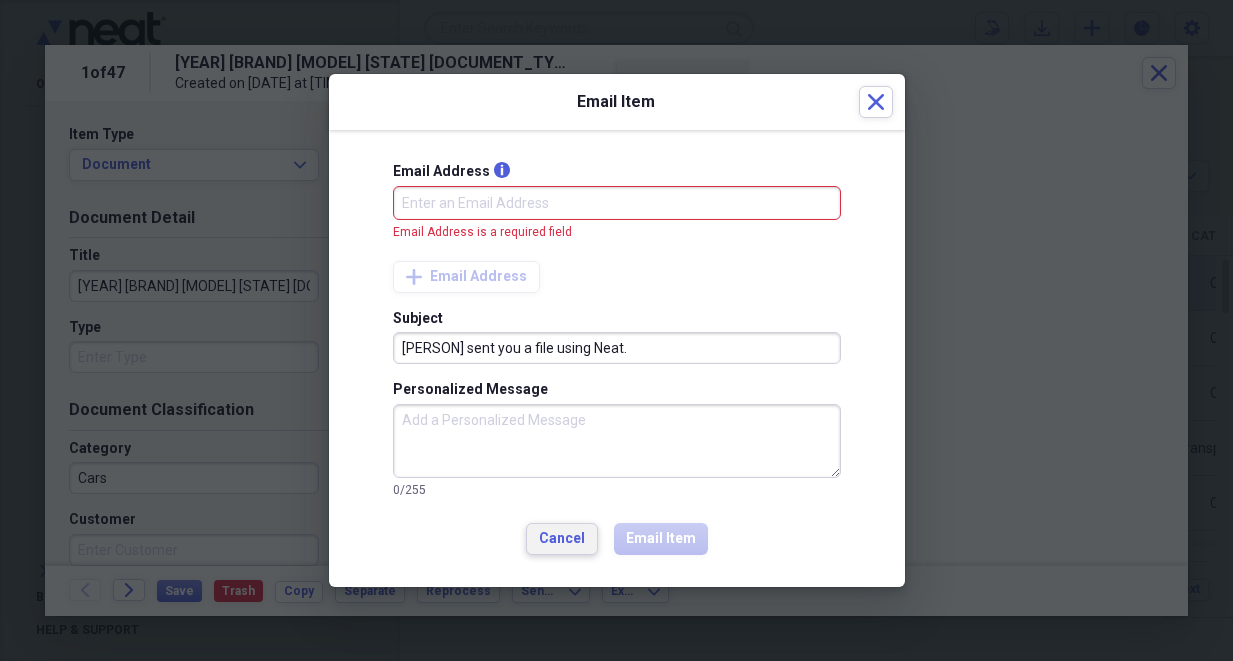 click on "Cancel" at bounding box center (562, 539) 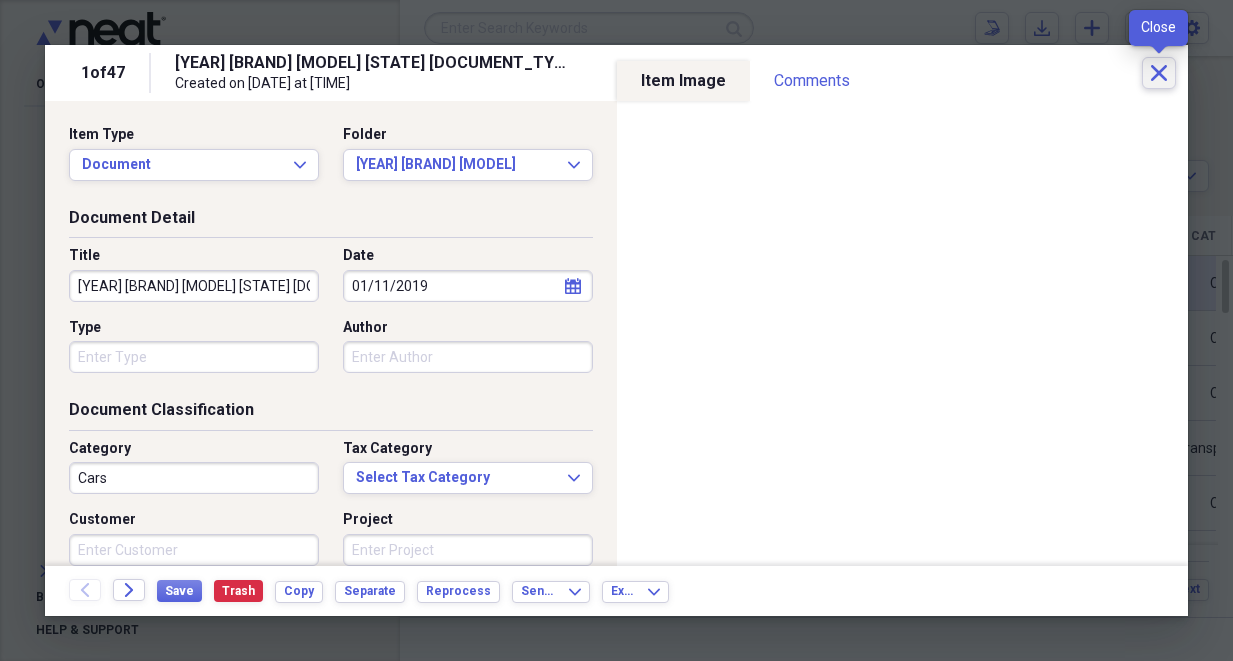 click on "Close" 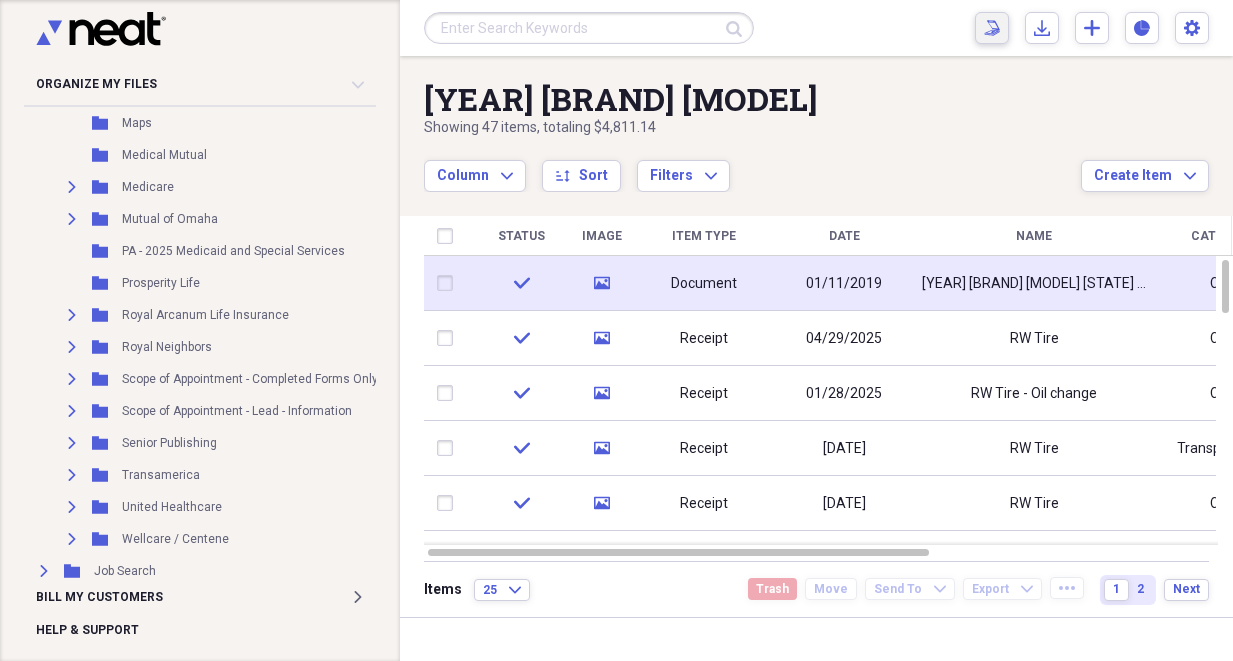 click on "Scan" 